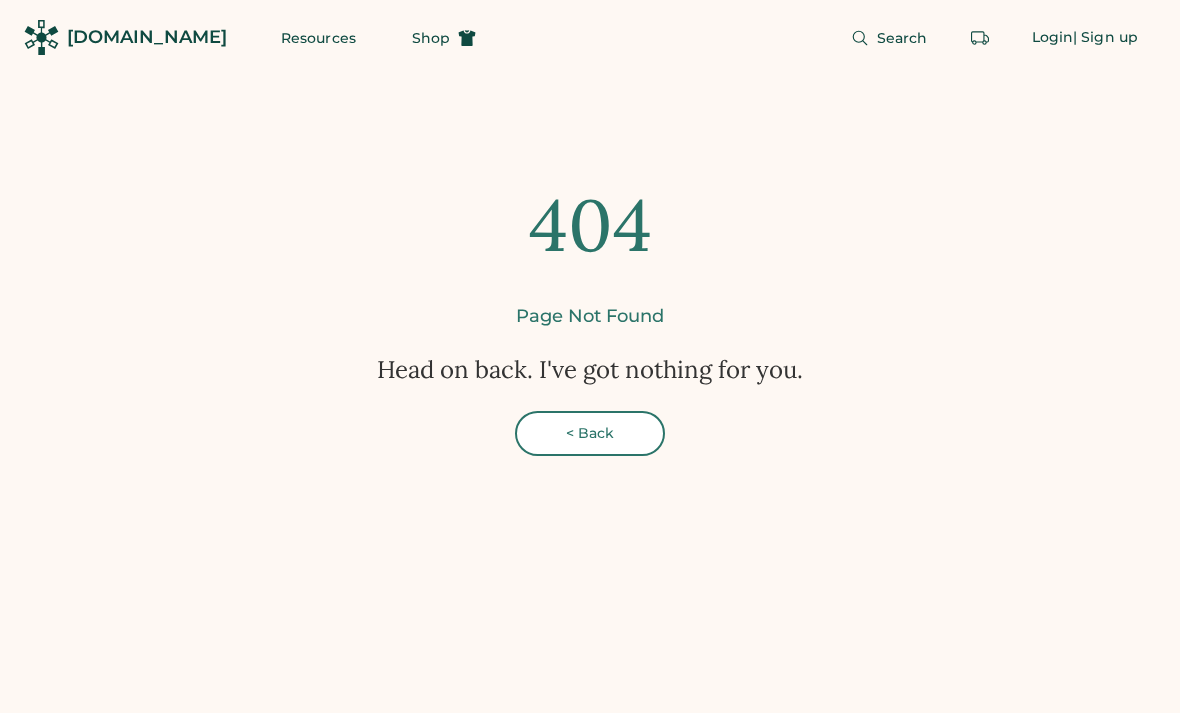 scroll, scrollTop: 0, scrollLeft: 0, axis: both 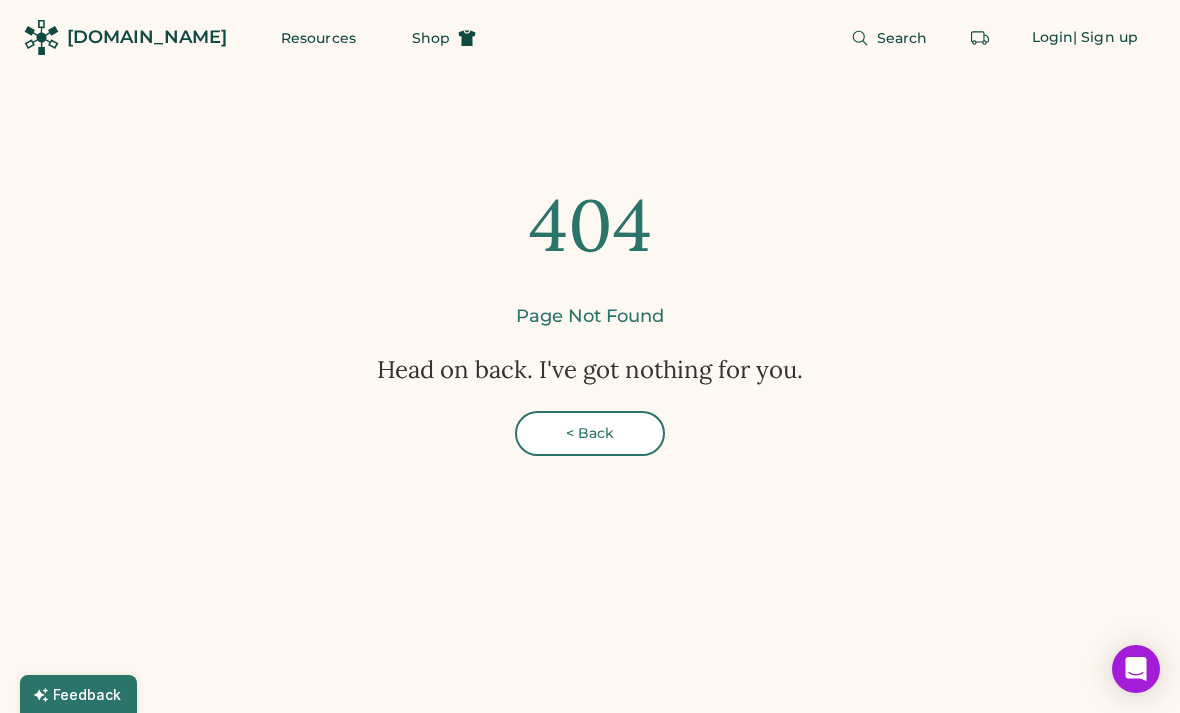 click on "Login" at bounding box center [1053, 38] 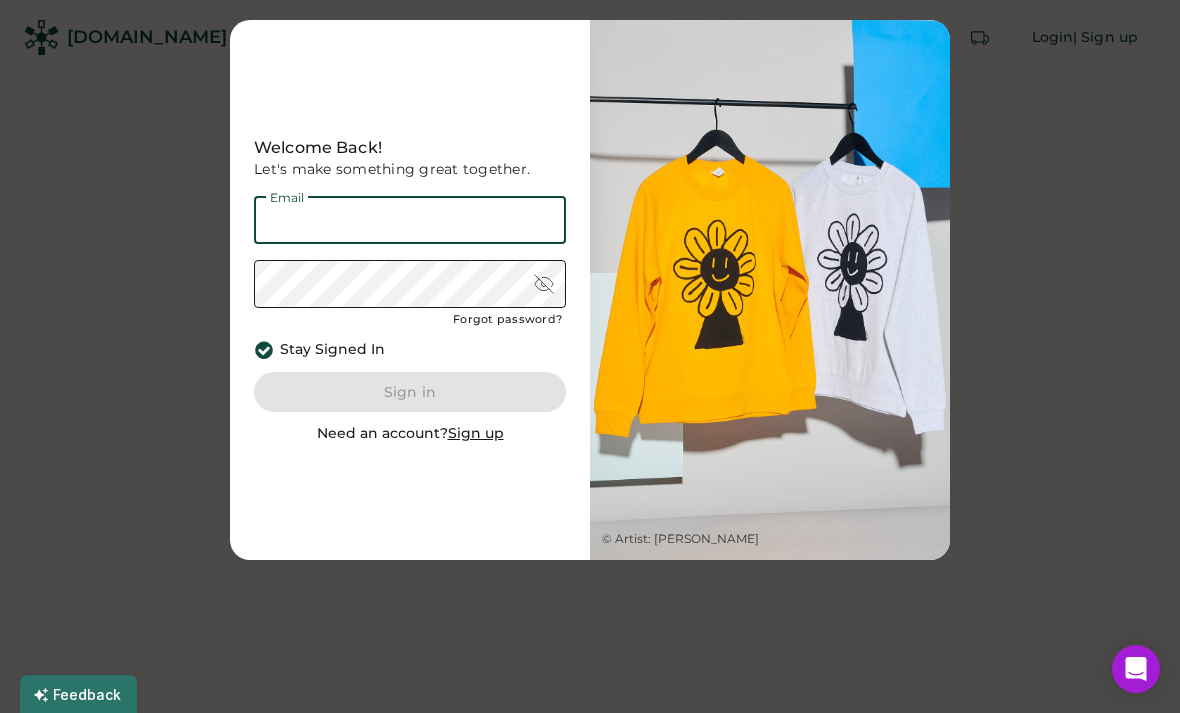 click at bounding box center (410, 220) 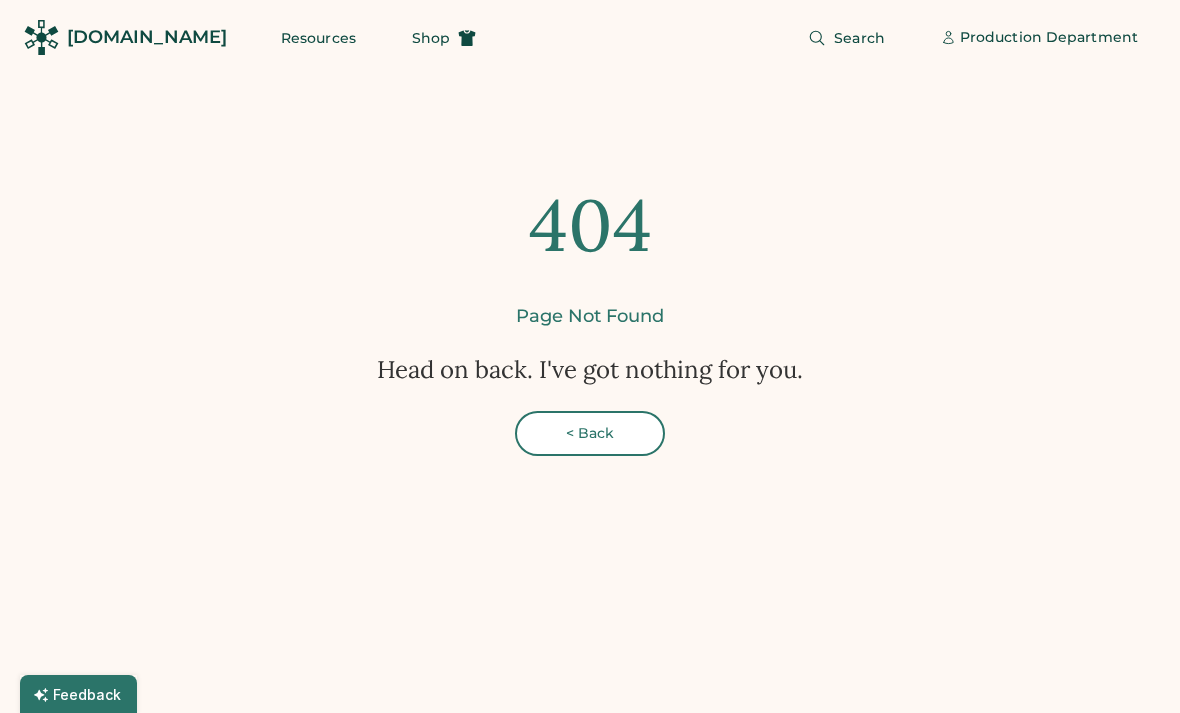 scroll, scrollTop: 0, scrollLeft: 0, axis: both 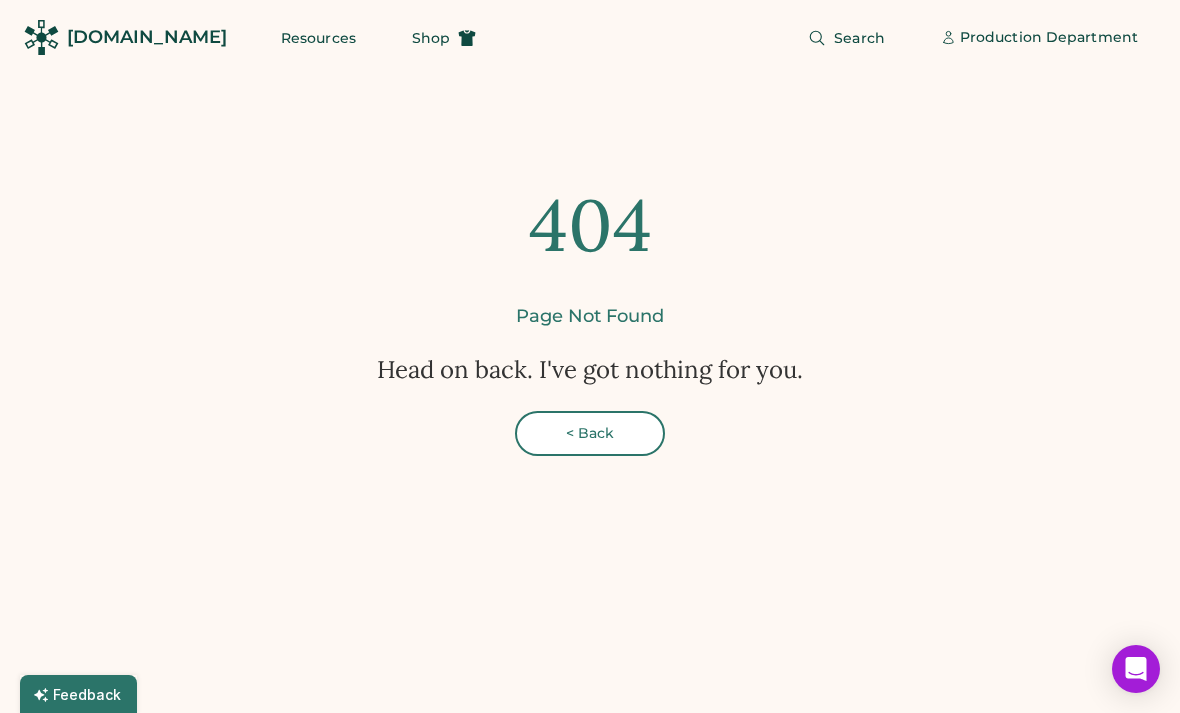click on "Production Department" at bounding box center [1049, 38] 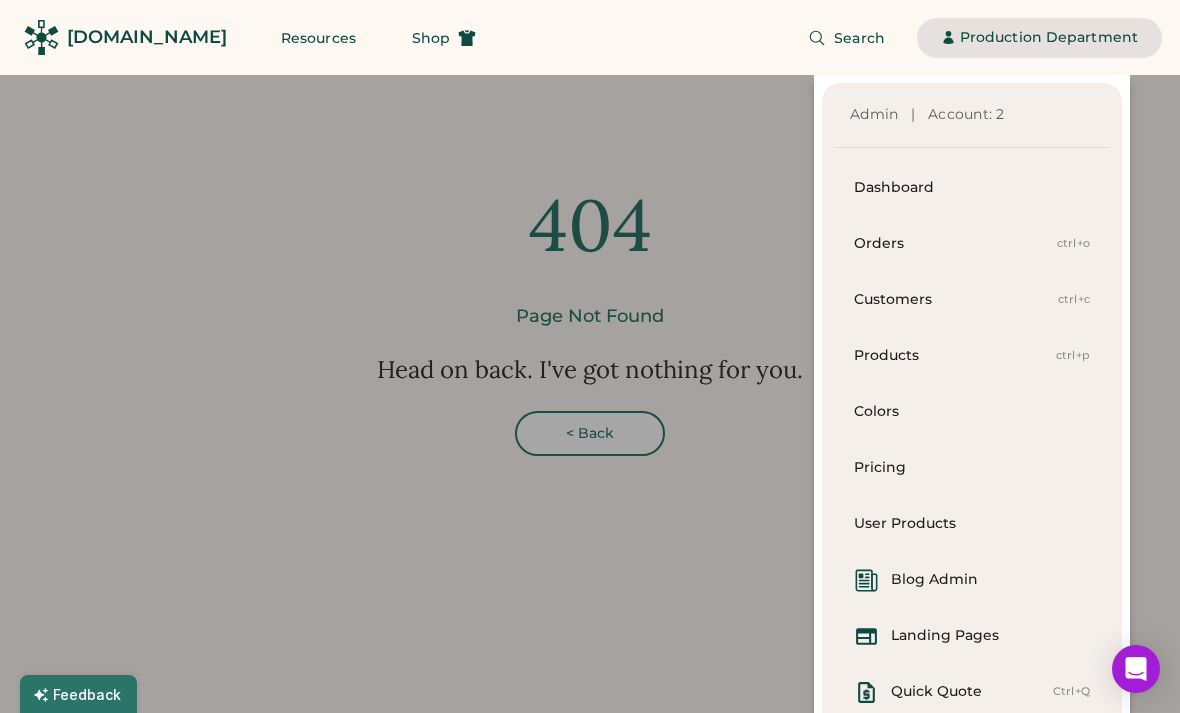 click on "Admin   |   Account: 2 Dashboard Orders ctrl+o Customers ctrl+c Products ctrl+p Colors Pricing User Products Blog Admin Landing Pages Quick Quote Ctrl+Q Media Library Ctrl+A Logout" 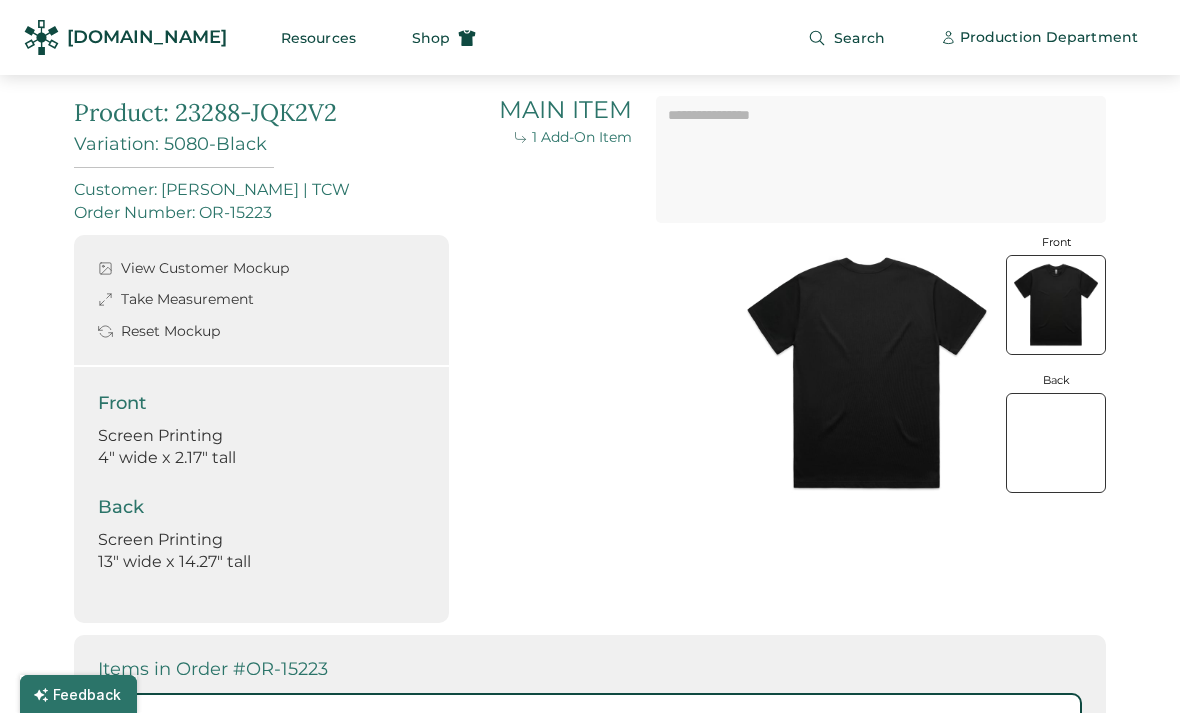 scroll, scrollTop: 85, scrollLeft: 0, axis: vertical 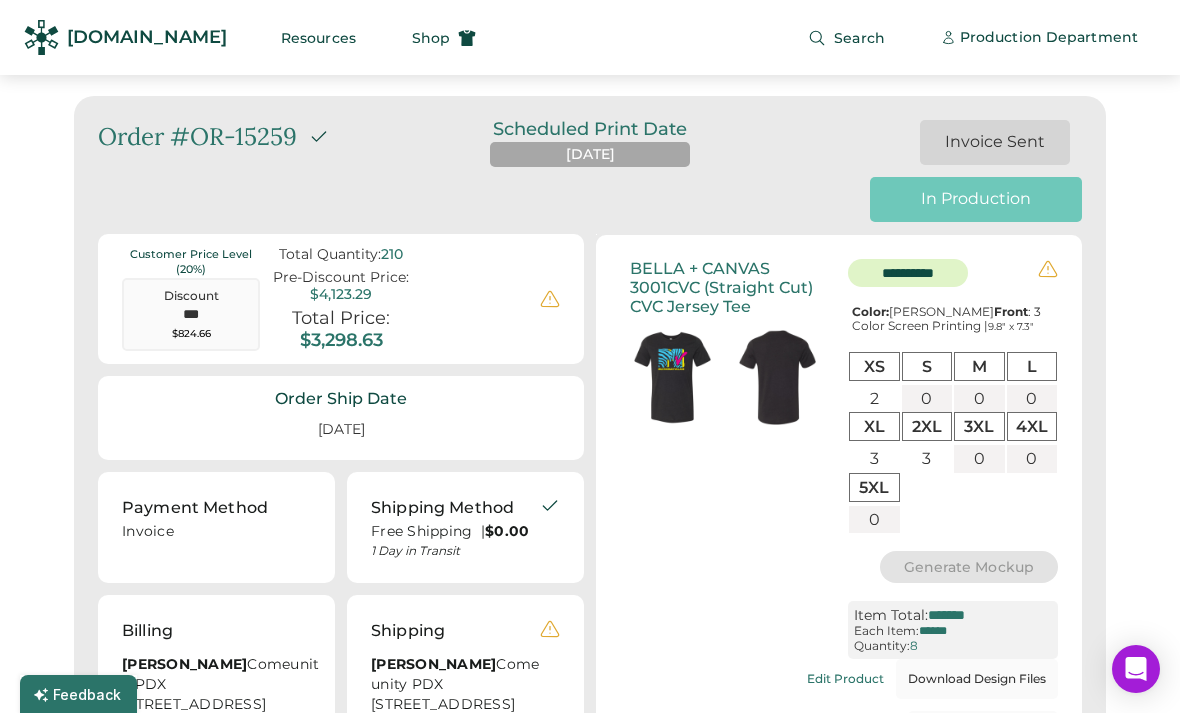 type on "*******" 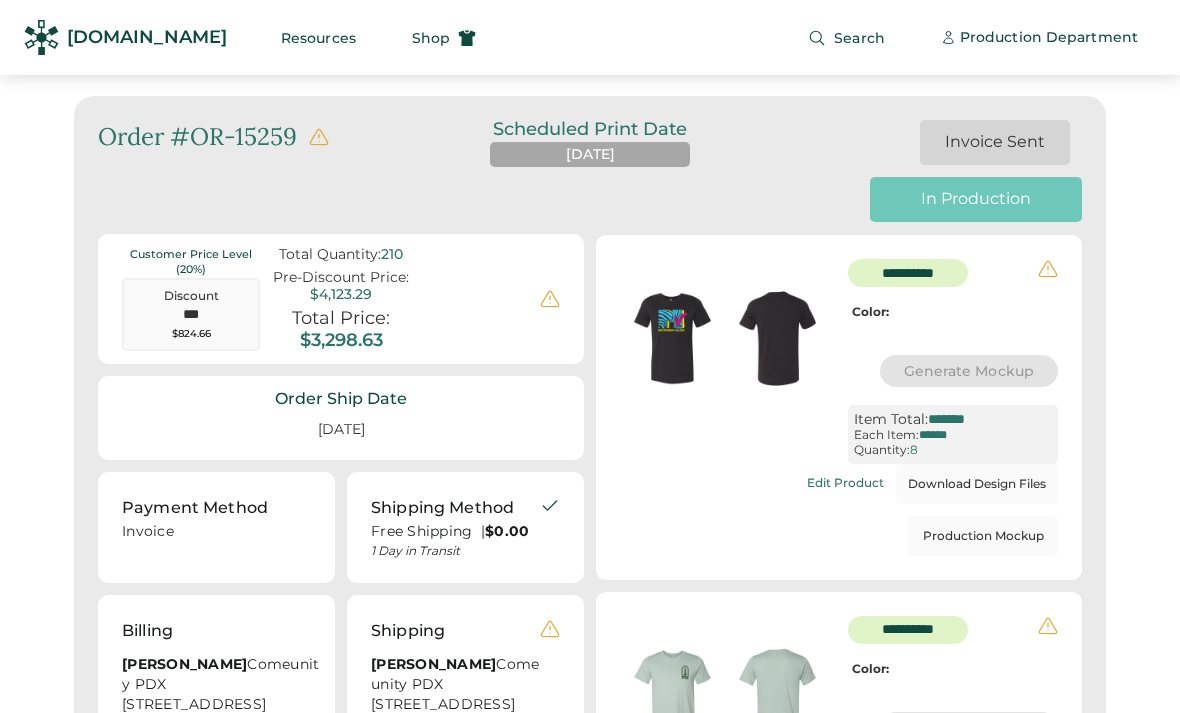 scroll, scrollTop: 0, scrollLeft: 0, axis: both 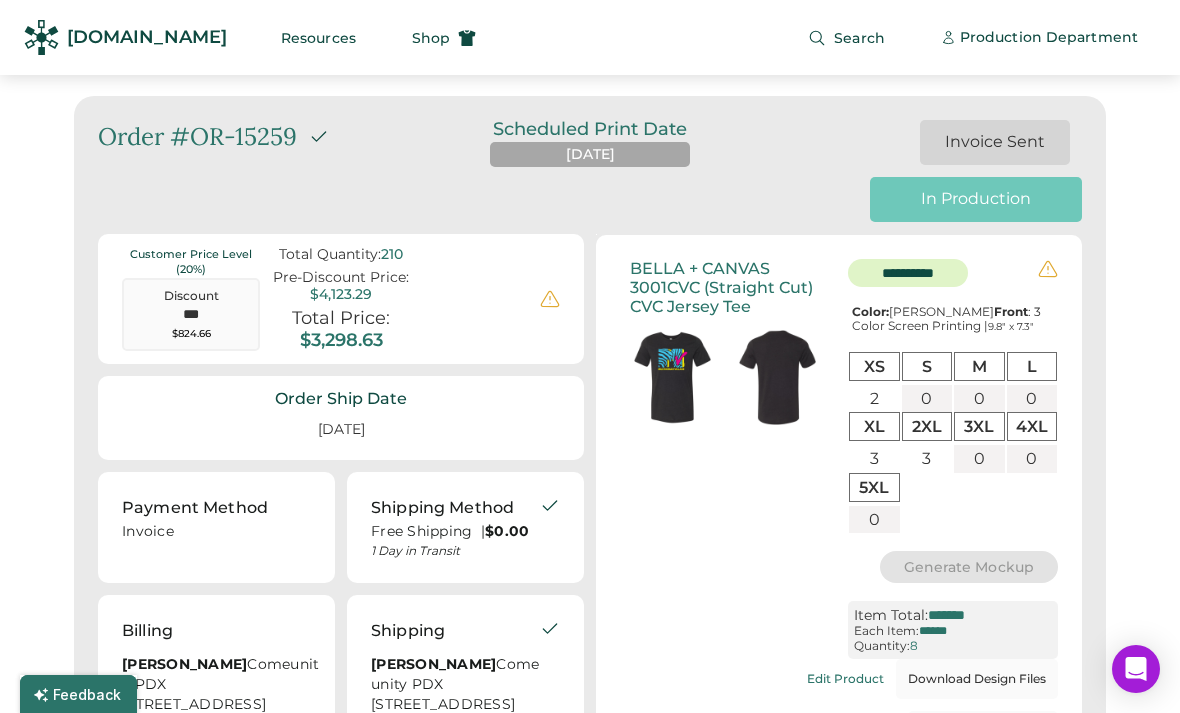type on "*******" 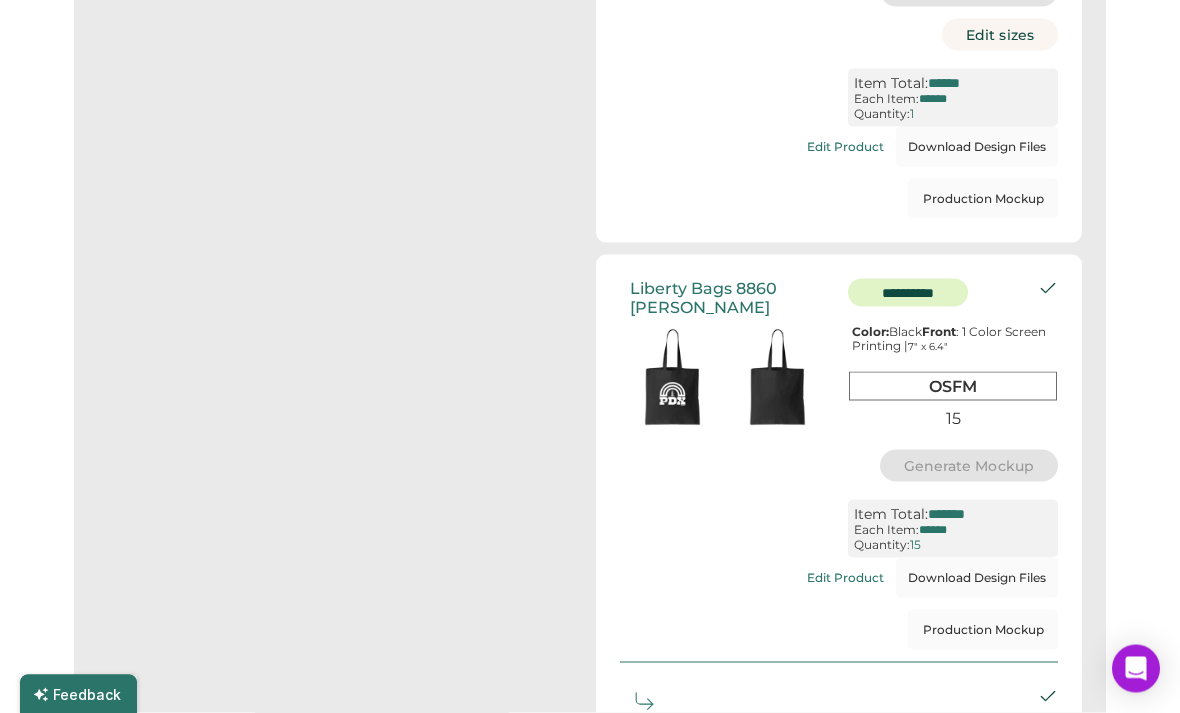 scroll, scrollTop: 11530, scrollLeft: 0, axis: vertical 